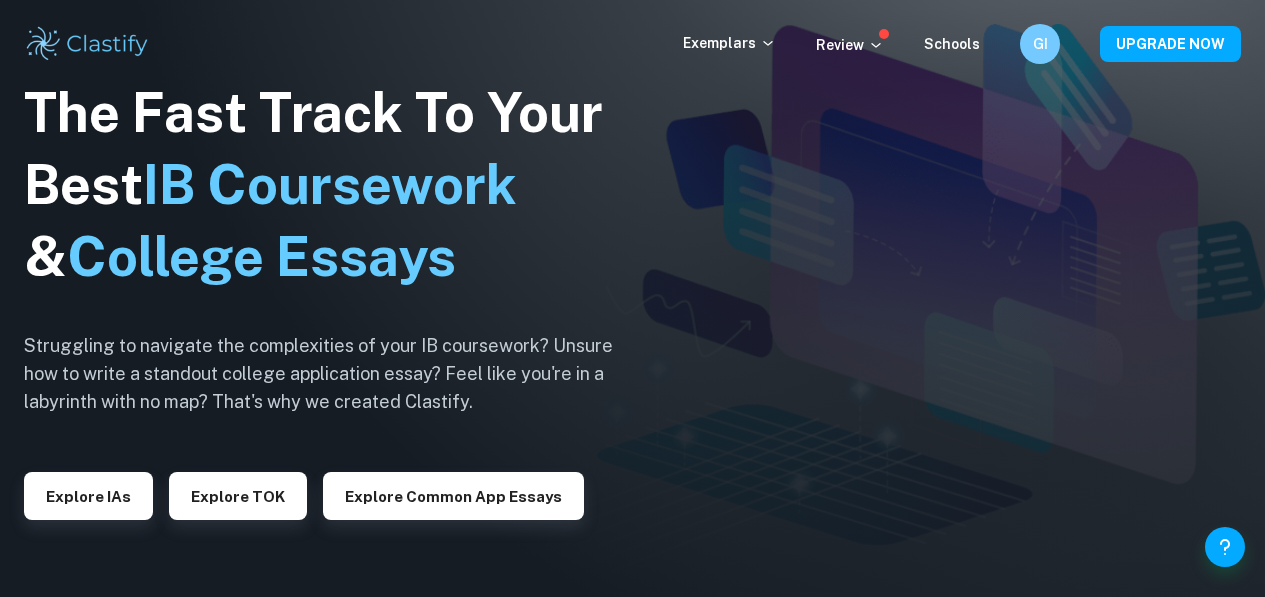 scroll, scrollTop: 0, scrollLeft: 0, axis: both 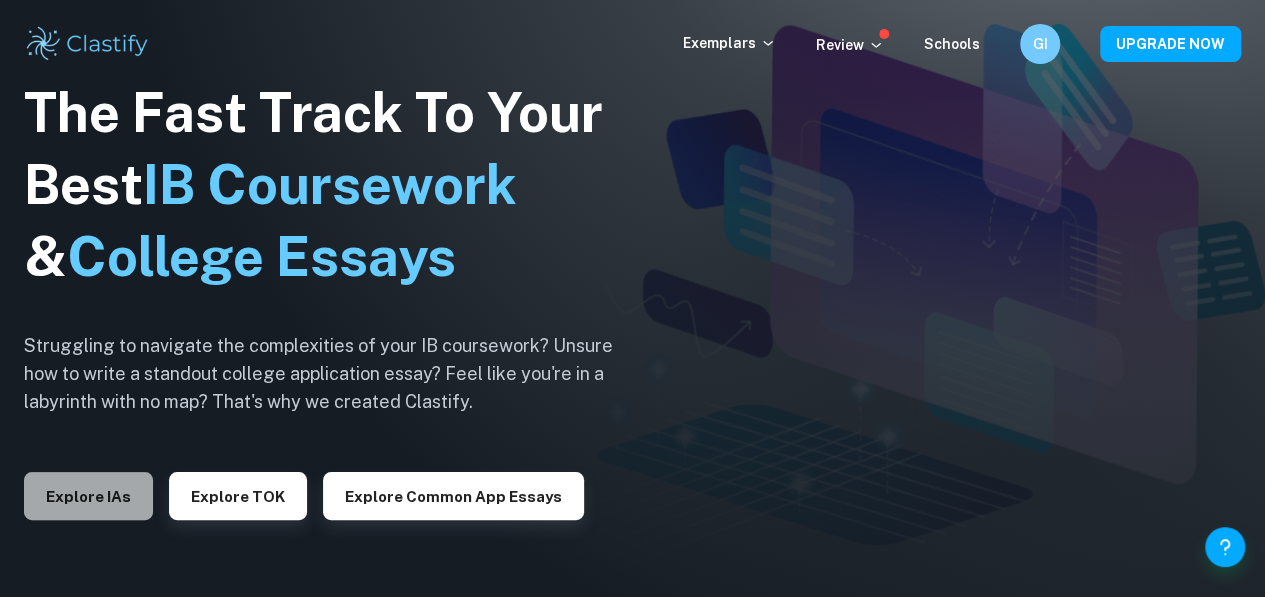click on "Explore IAs" at bounding box center (88, 496) 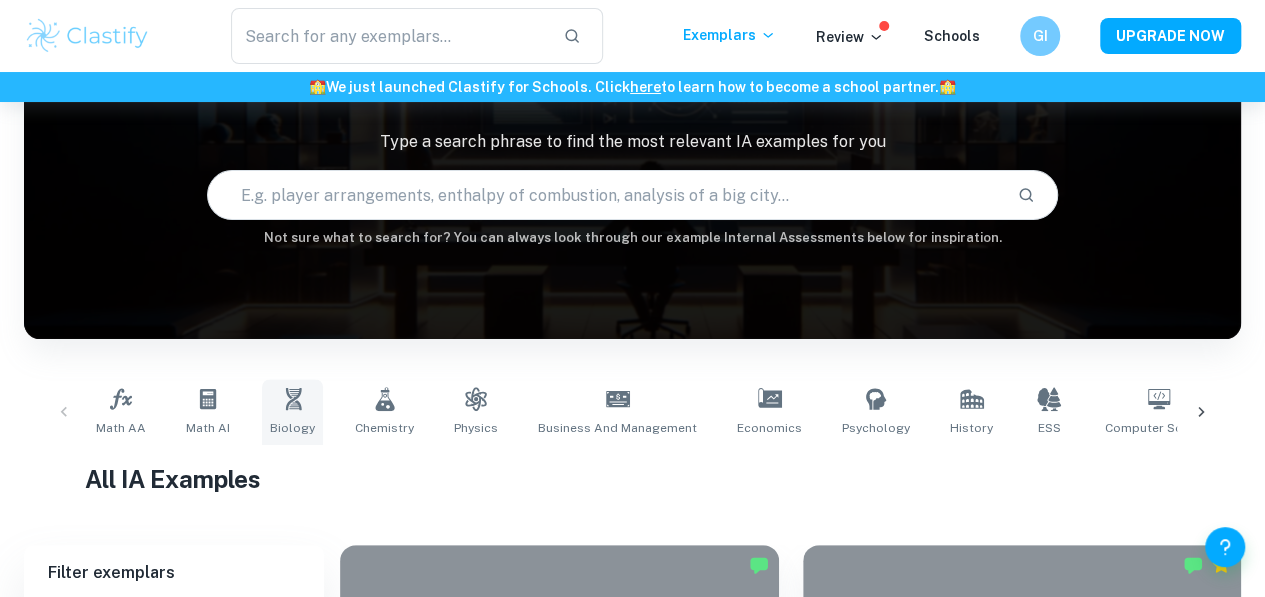 scroll, scrollTop: 130, scrollLeft: 0, axis: vertical 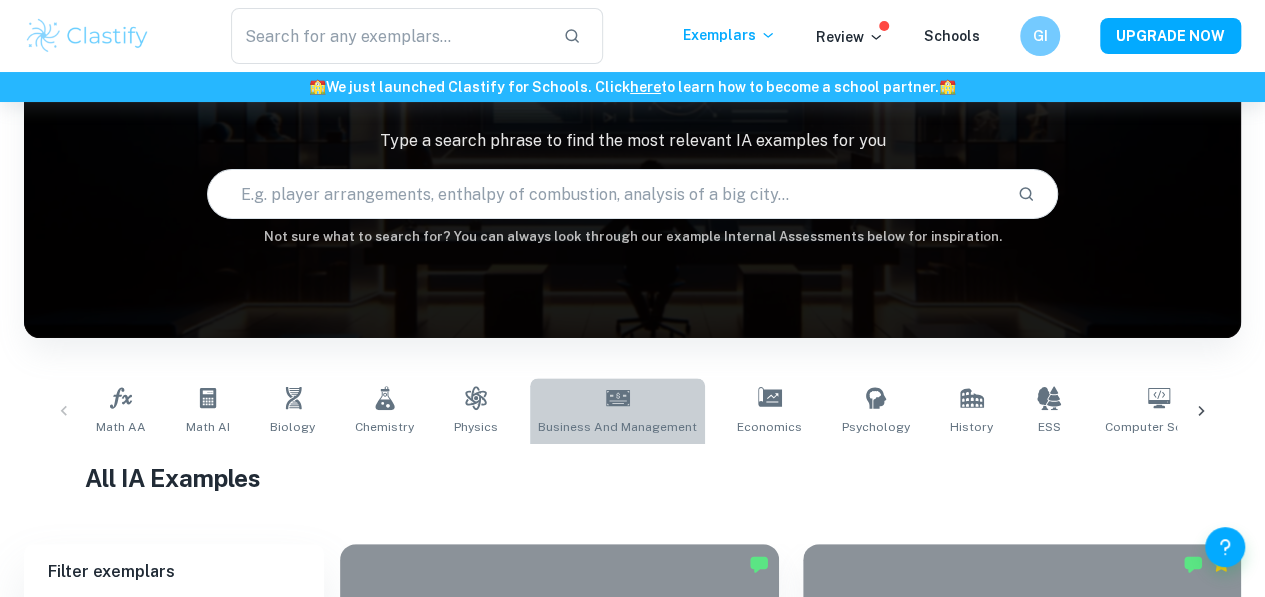 click on "Business and Management" at bounding box center (617, 411) 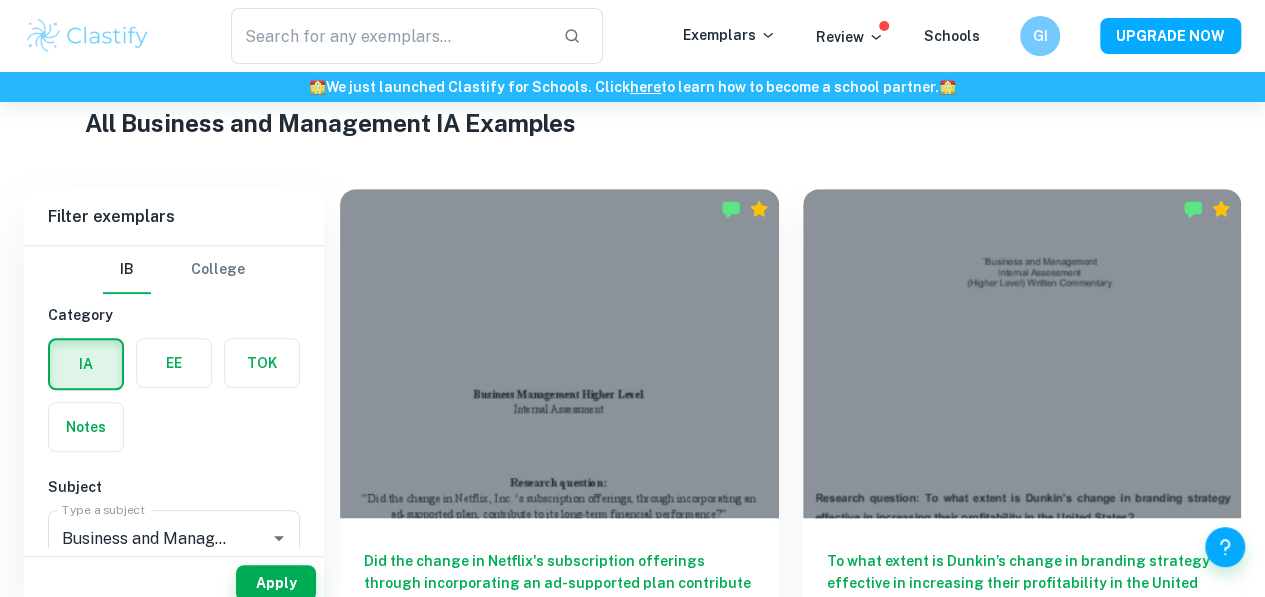 scroll, scrollTop: 557, scrollLeft: 0, axis: vertical 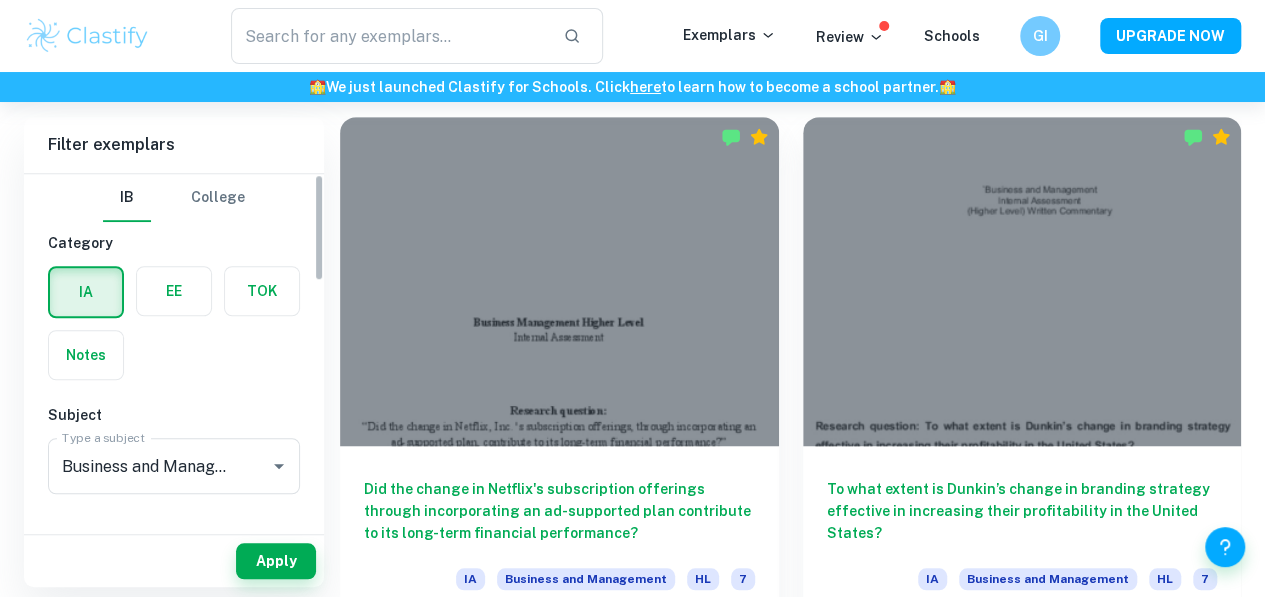click on "IB College Category IA EE TOK Notes Subject Type a subject Business and Management Type a subject Criteria Select Grade 7 6 5 4 3 2 1 Level HL SL Session May 2026 May 2025 November 2024 May 2024 November 2023 May 2023 November 2022 May 2022 November 2021 May 2021 Other" at bounding box center [174, 752] 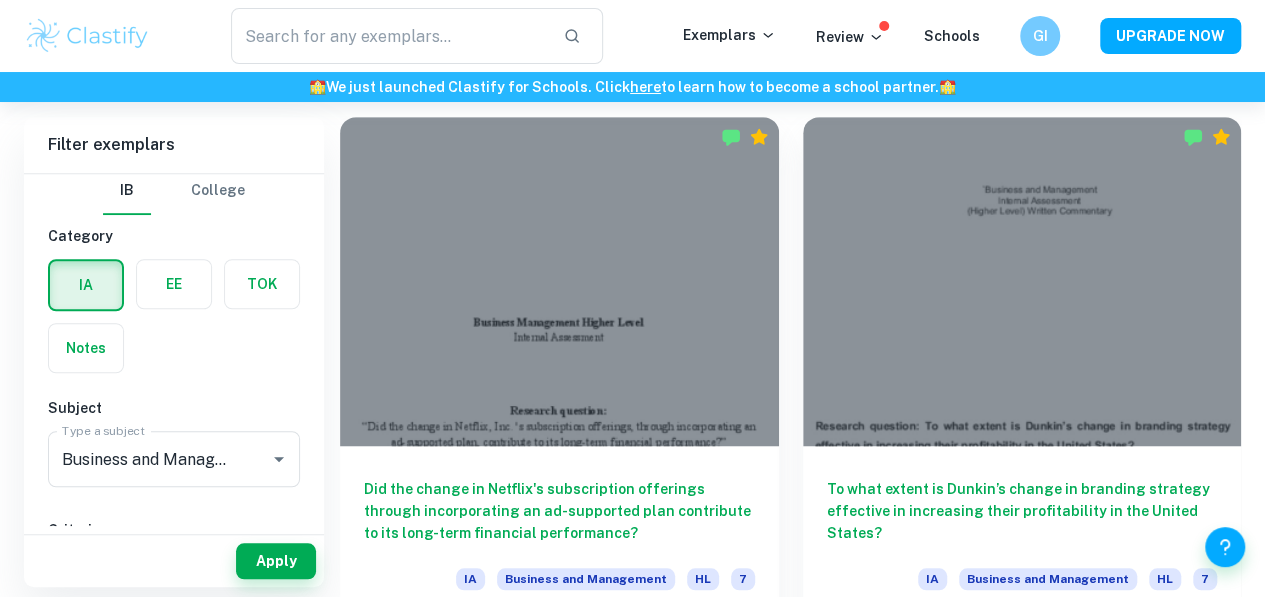 scroll, scrollTop: 0, scrollLeft: 0, axis: both 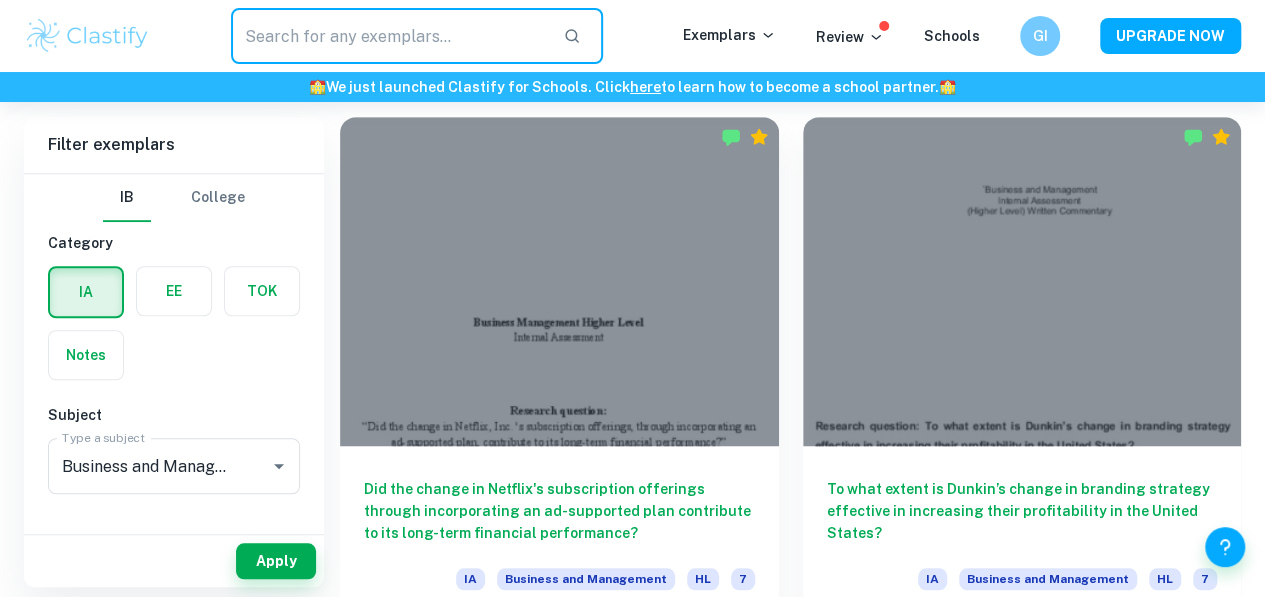 click at bounding box center (389, 36) 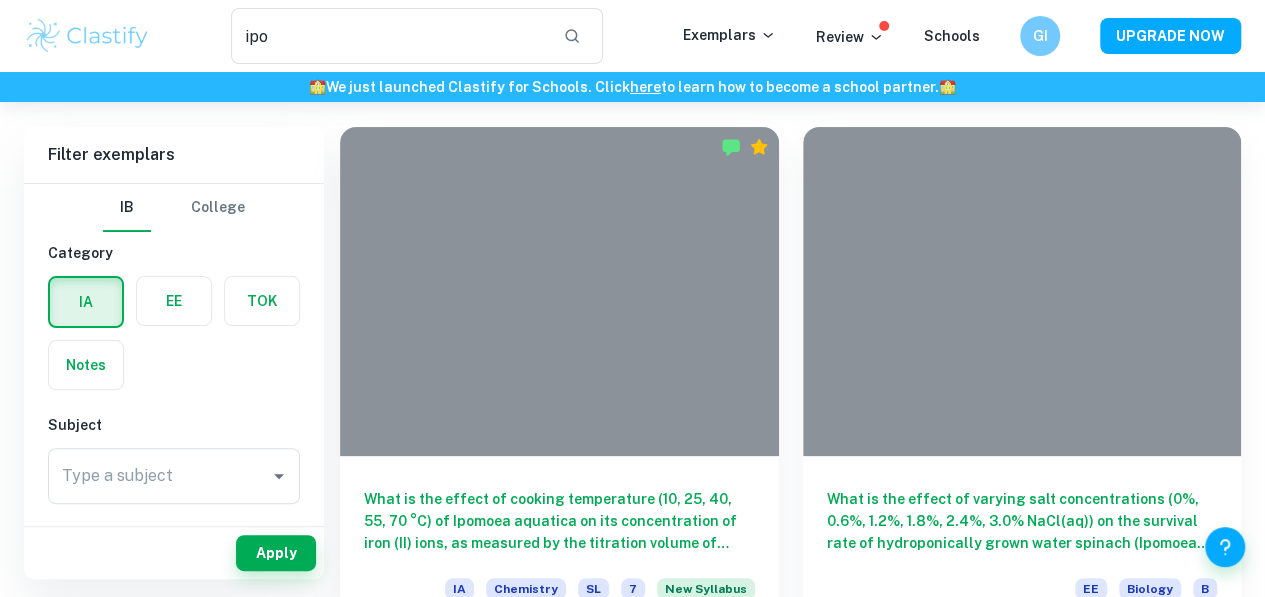 scroll, scrollTop: 102, scrollLeft: 0, axis: vertical 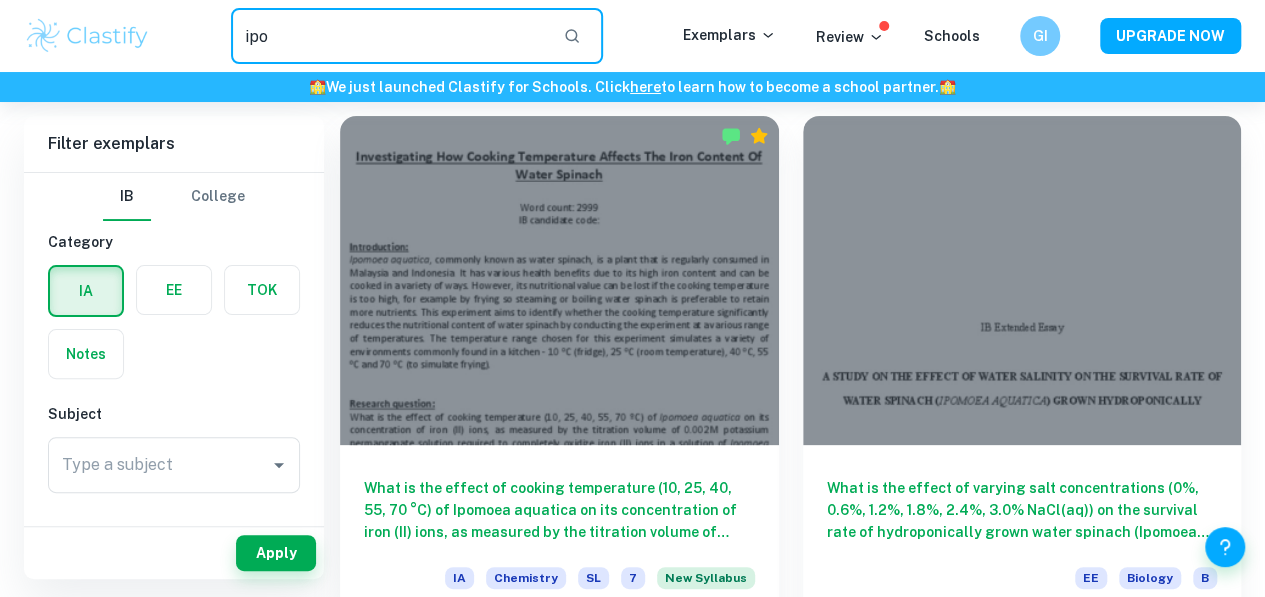 drag, startPoint x: 432, startPoint y: 45, endPoint x: 301, endPoint y: 41, distance: 131.06105 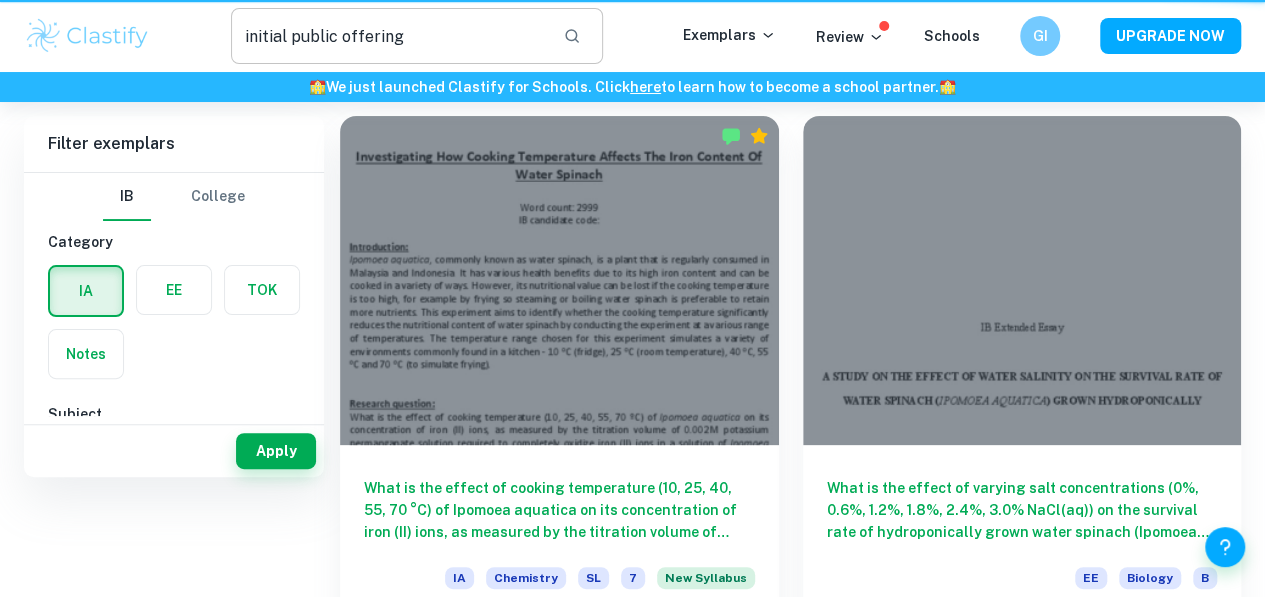 scroll, scrollTop: 0, scrollLeft: 0, axis: both 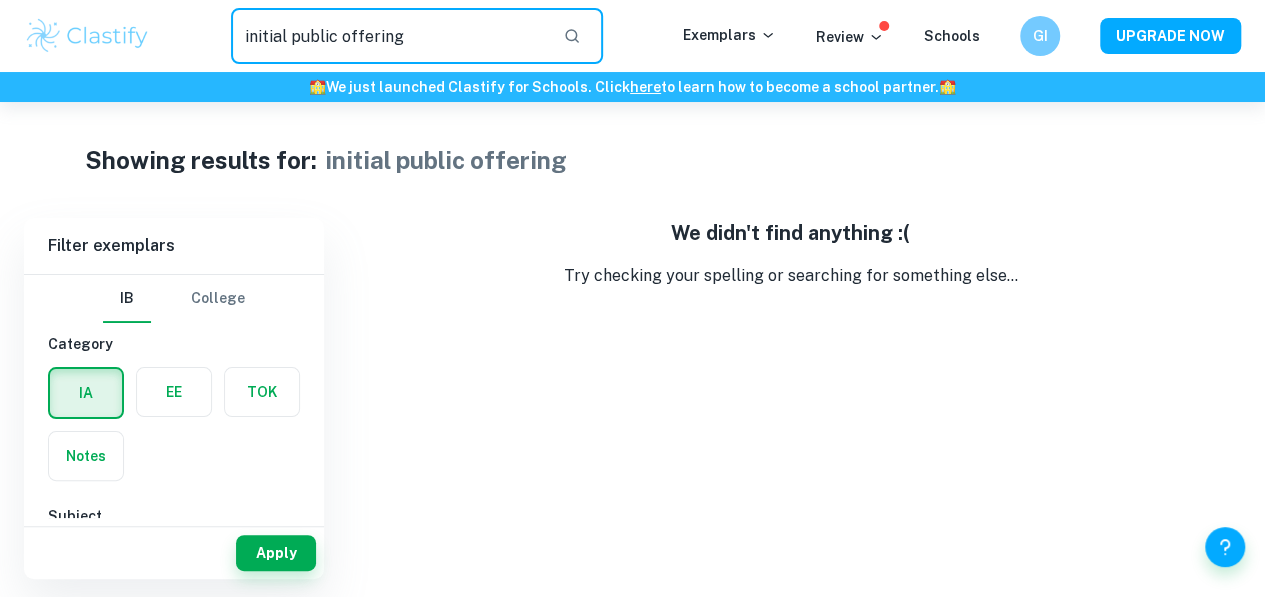 click on "initial public offering" at bounding box center [389, 36] 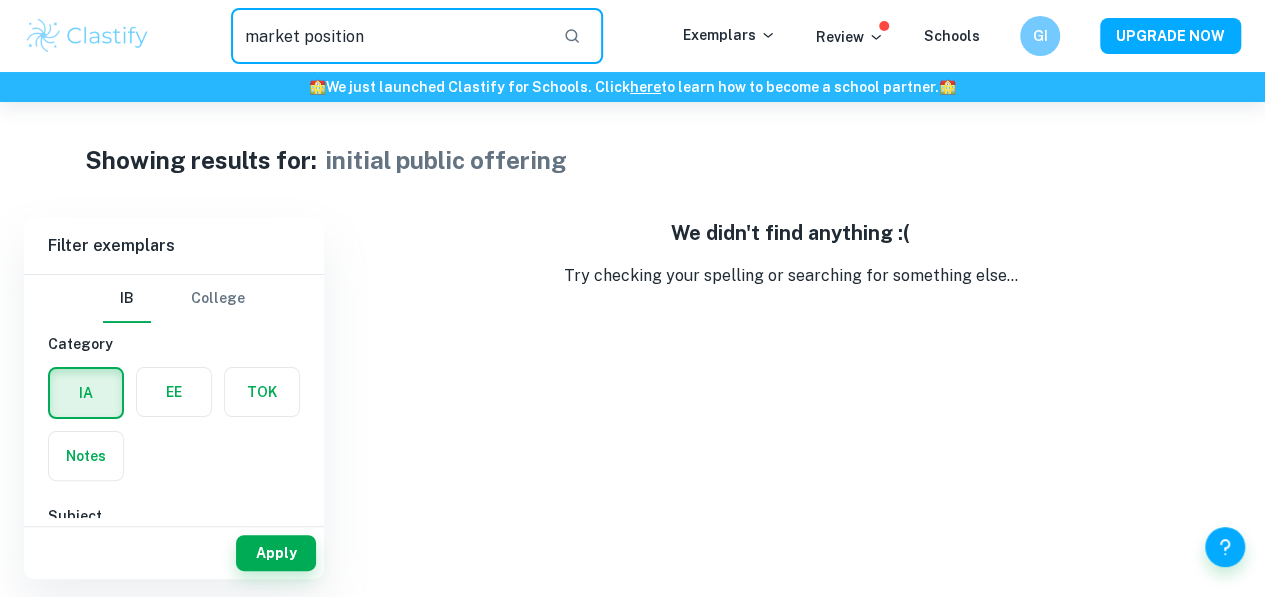 type on "market position" 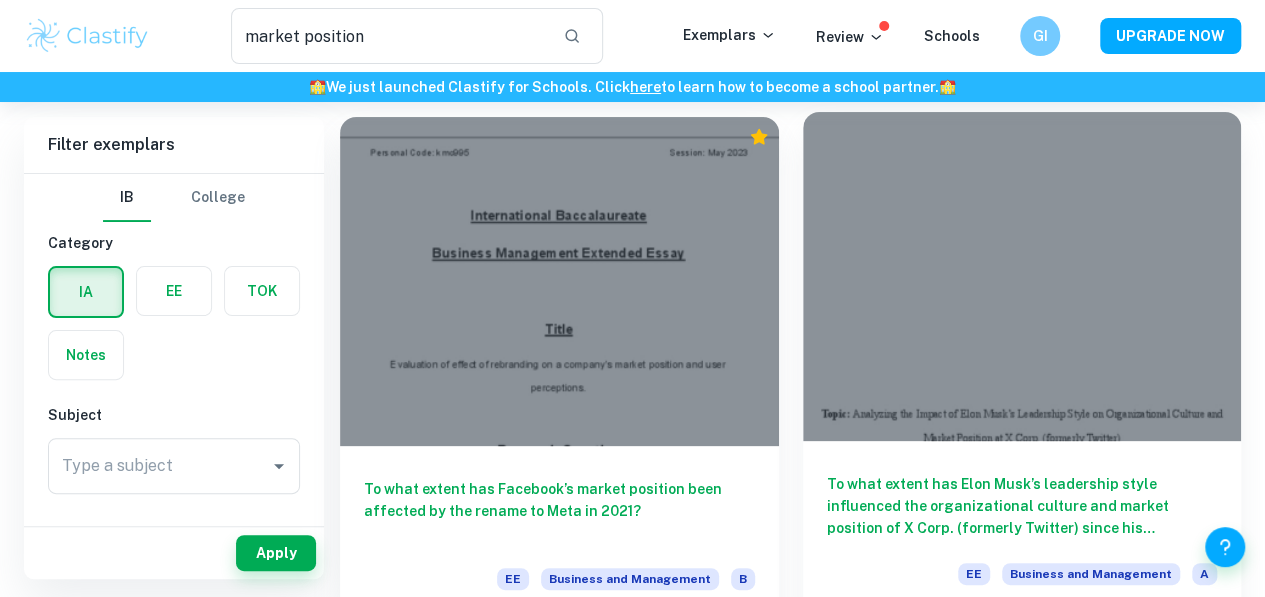 scroll, scrollTop: 103, scrollLeft: 0, axis: vertical 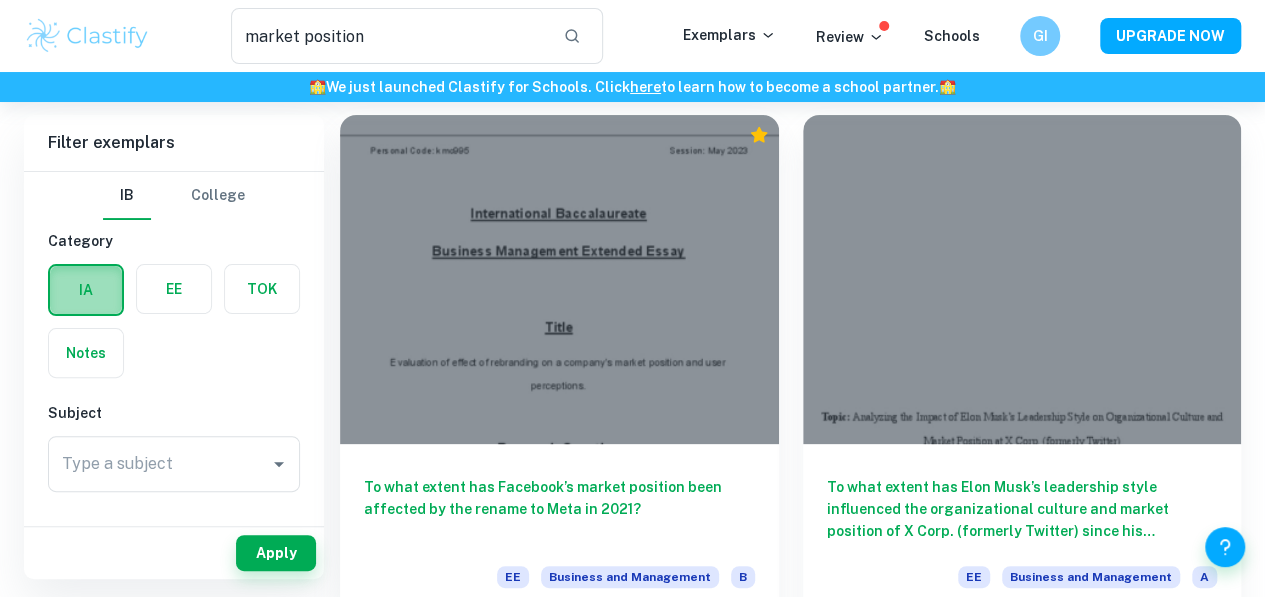 click at bounding box center (86, 290) 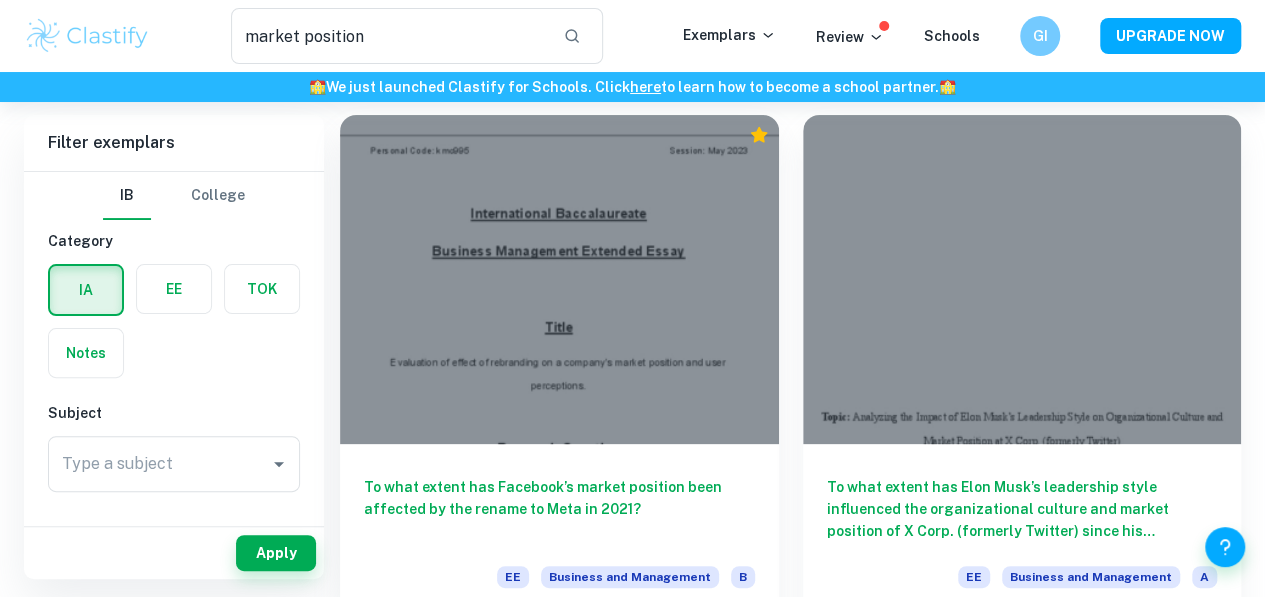 click at bounding box center (174, 289) 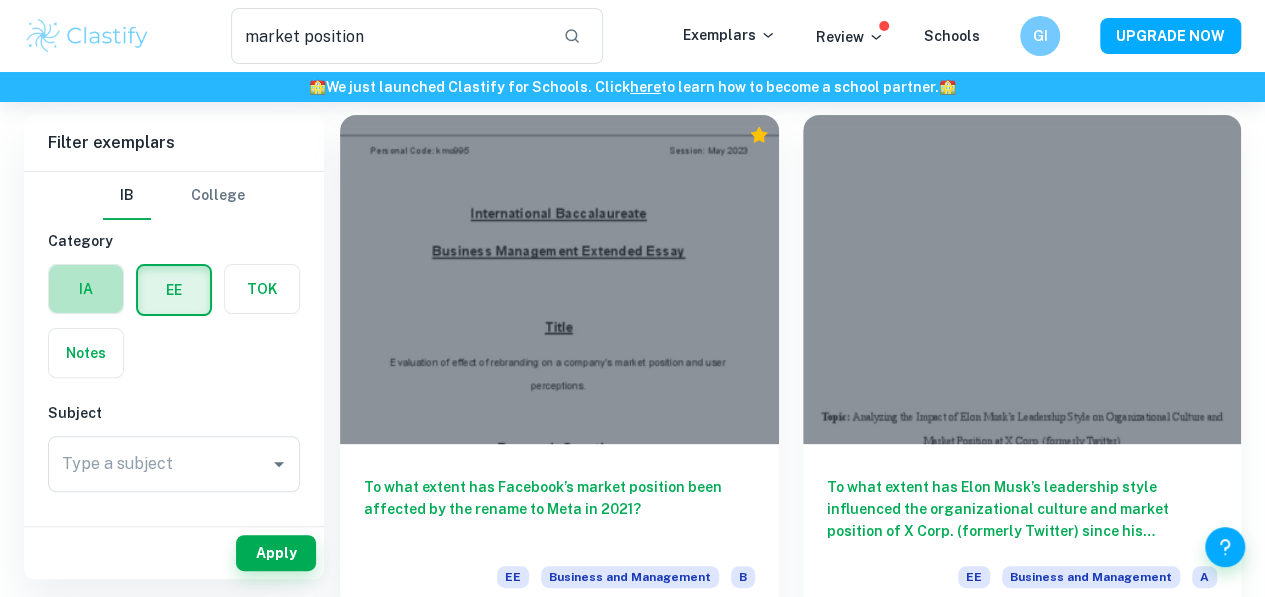 click at bounding box center [86, 289] 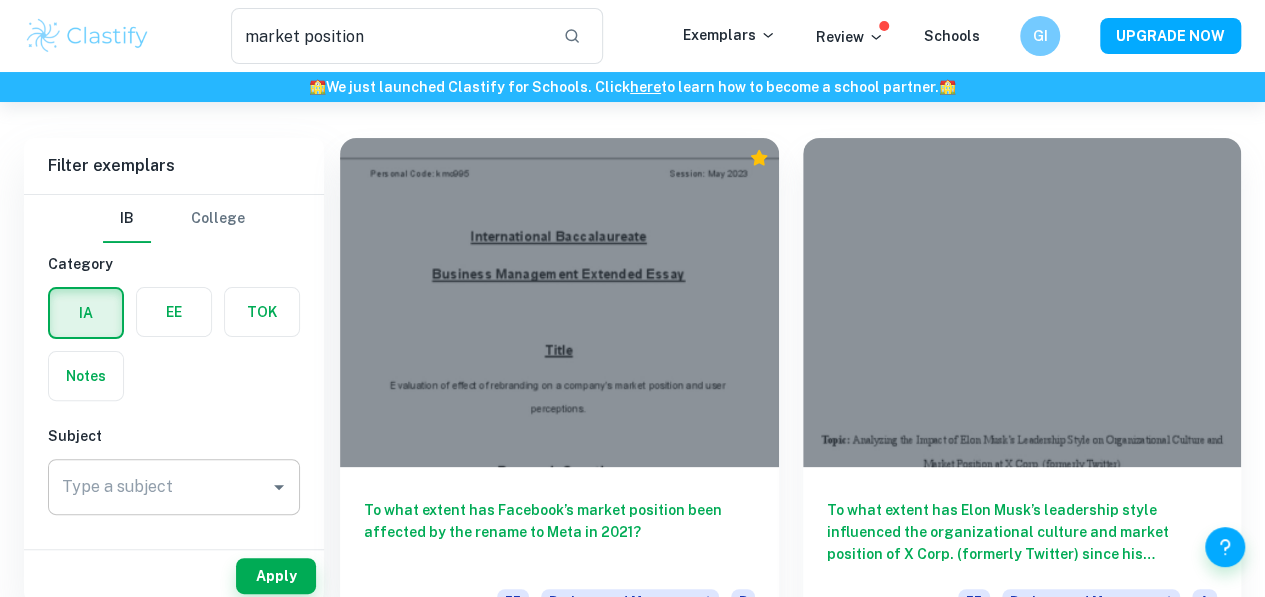 scroll, scrollTop: 79, scrollLeft: 0, axis: vertical 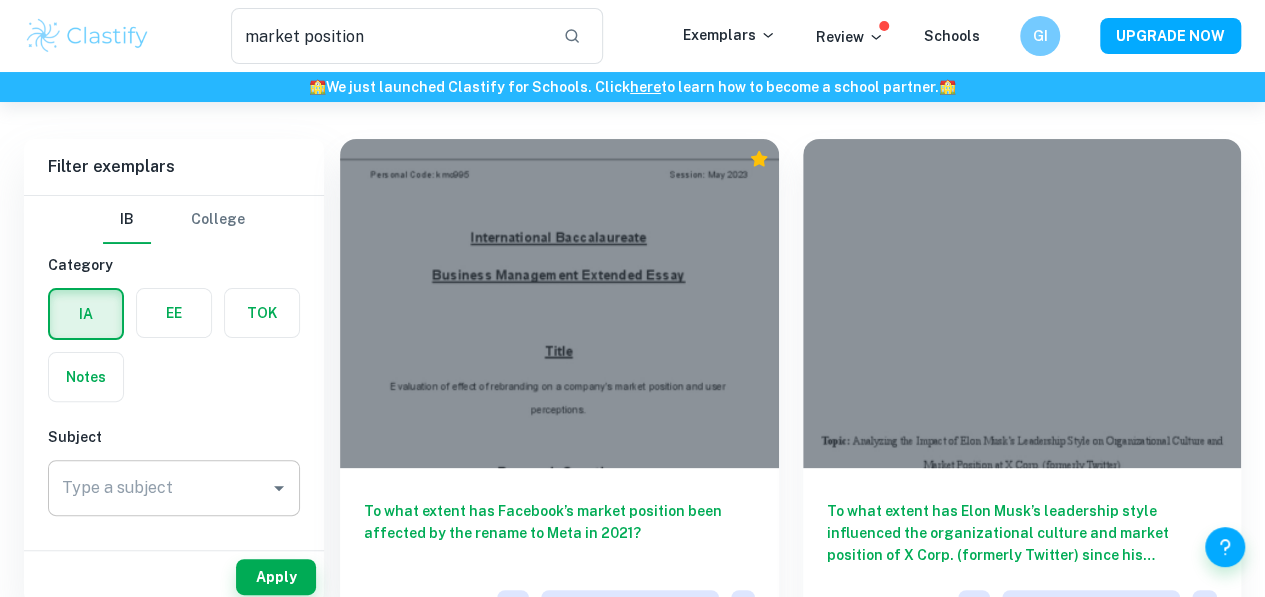 click on "Subject Type a subject Type a subject" at bounding box center [174, 475] 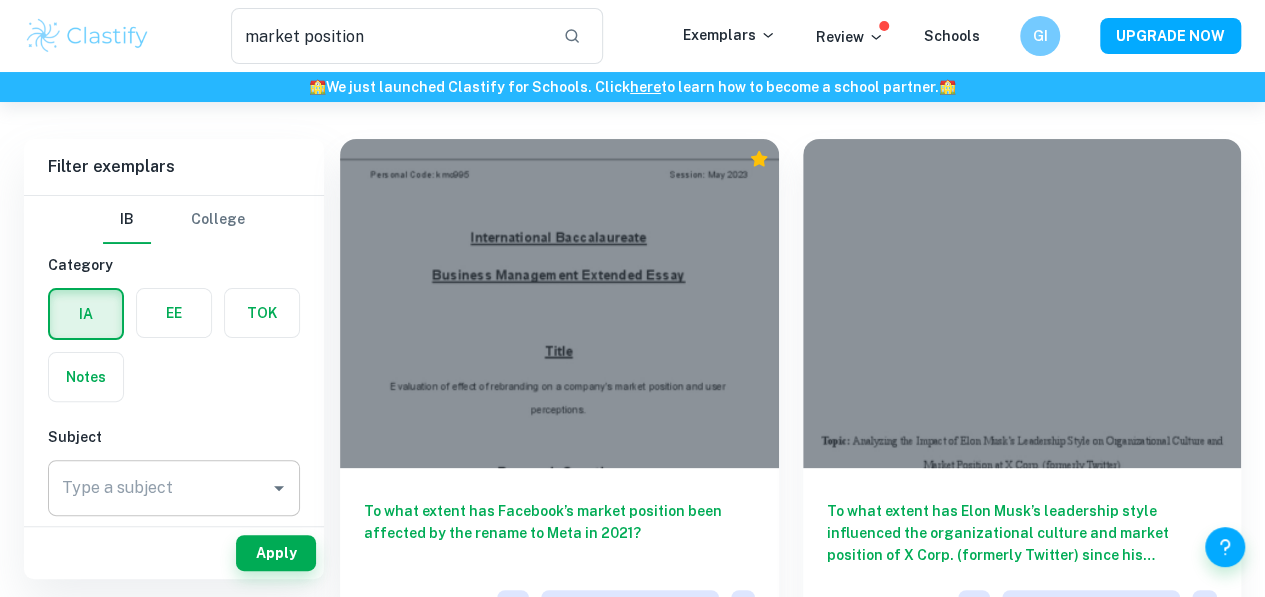 click on "Type a subject" at bounding box center (159, 488) 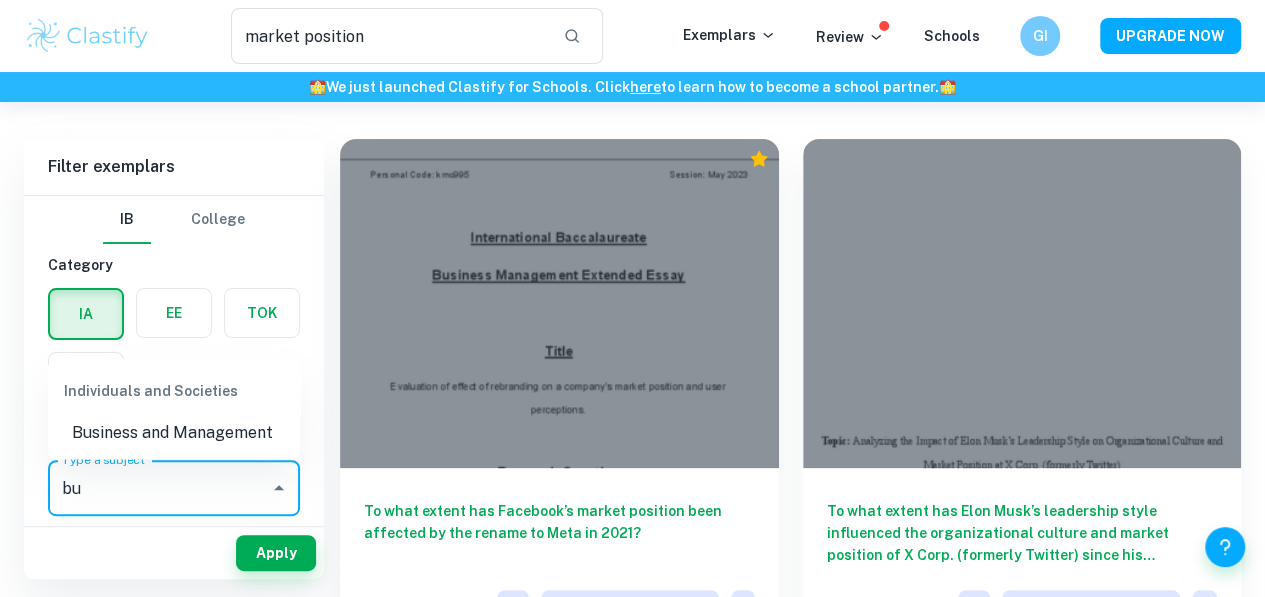 click on "Business and Management" at bounding box center [174, 433] 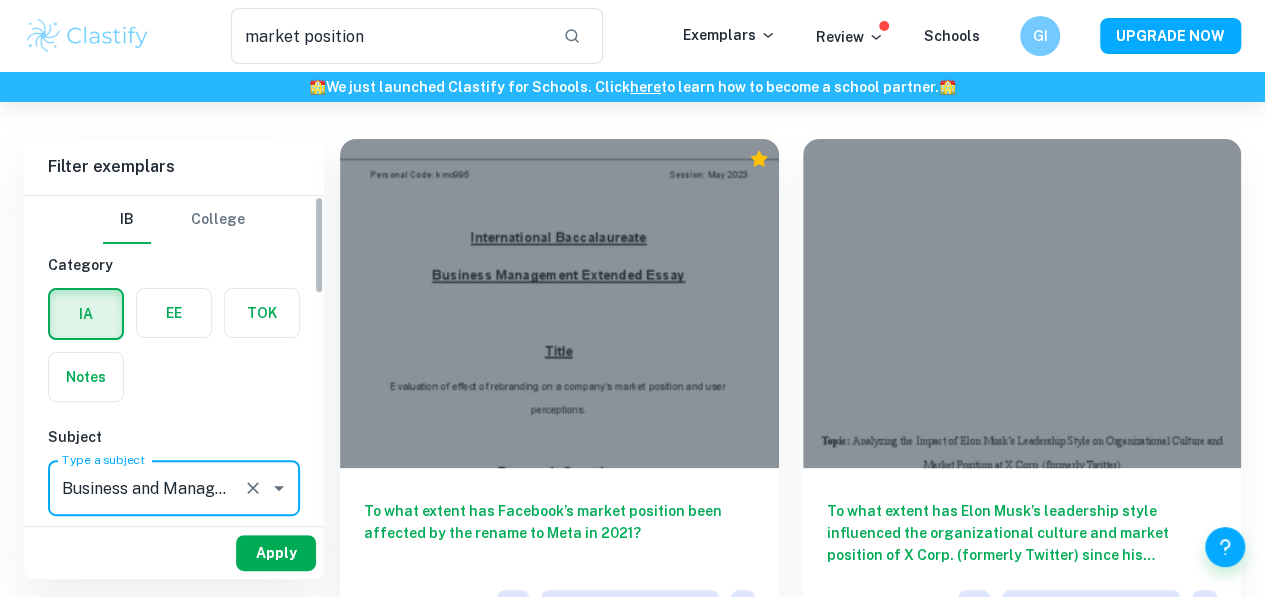 type on "Business and Management" 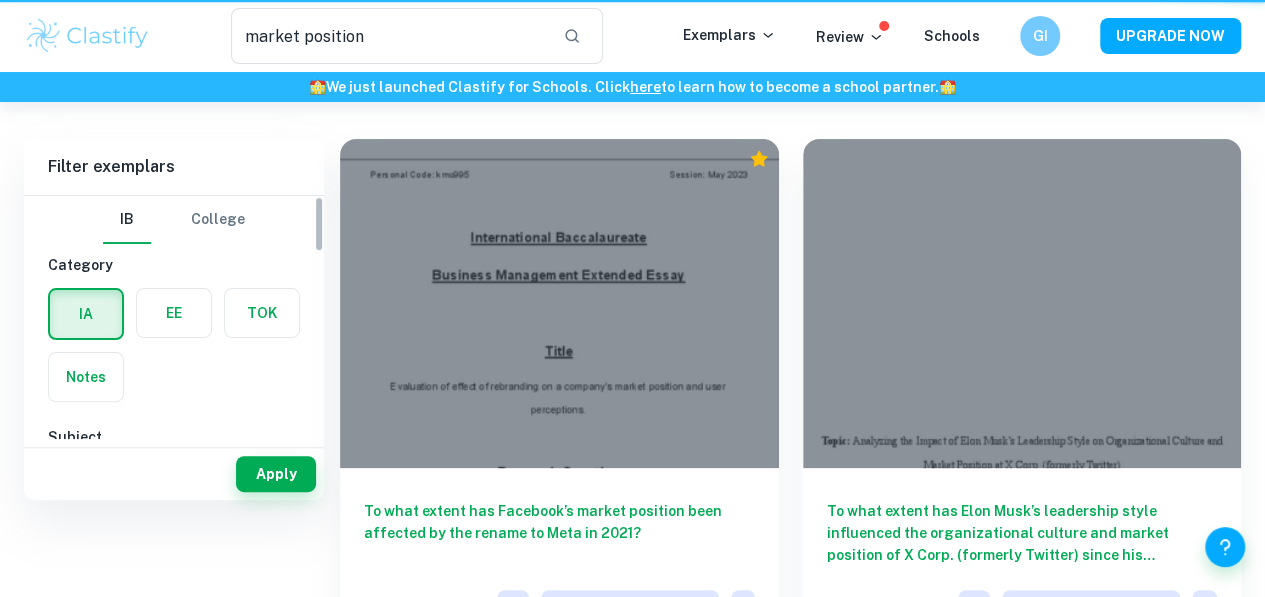 scroll, scrollTop: 0, scrollLeft: 0, axis: both 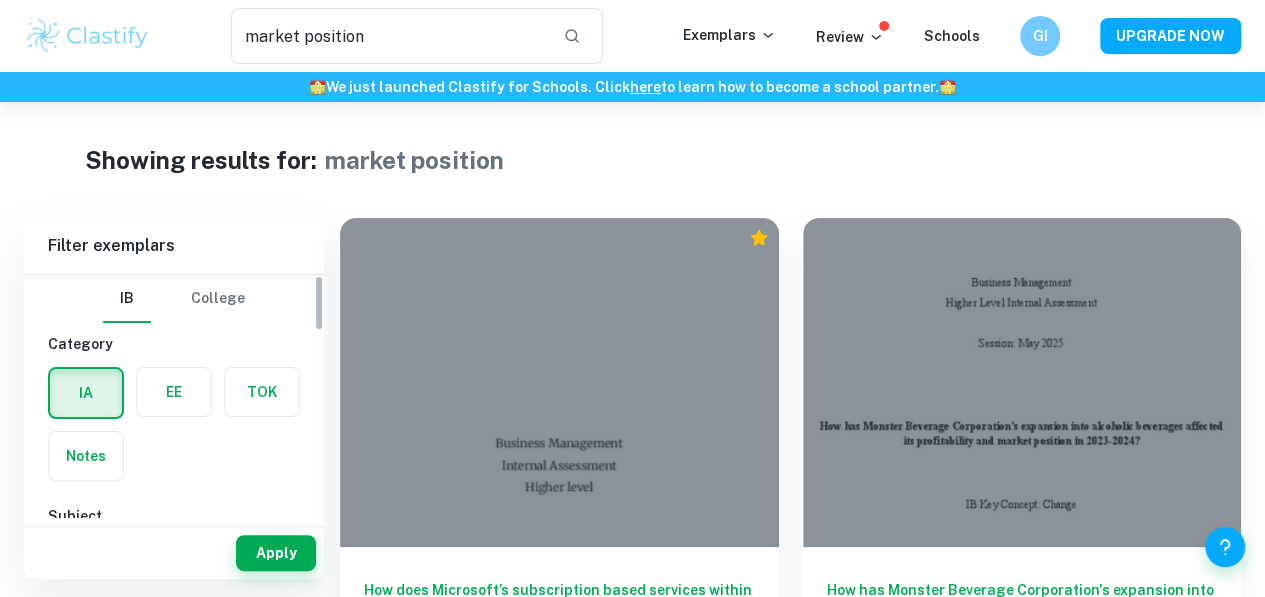 click on "How does Microsoft’s subscription based services within their product portfolio remain competitive in the market, and contribute to the company’s strong market position? IA Business and Management HL 4 New Syllabus" at bounding box center [547, 471] 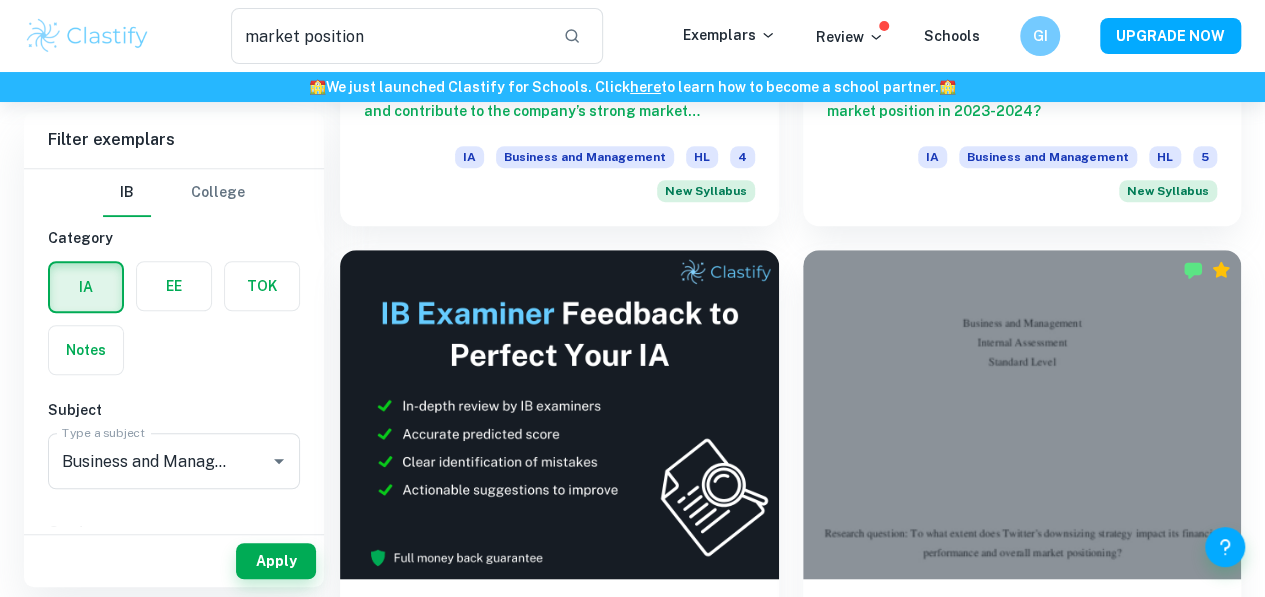 scroll, scrollTop: 524, scrollLeft: 0, axis: vertical 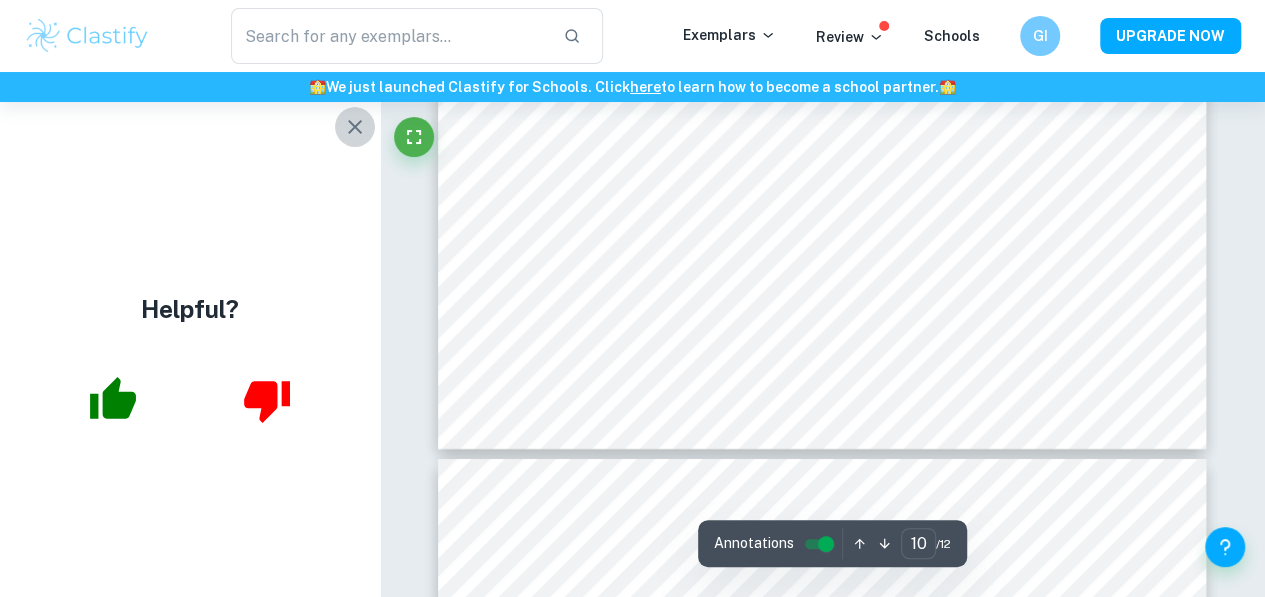 click 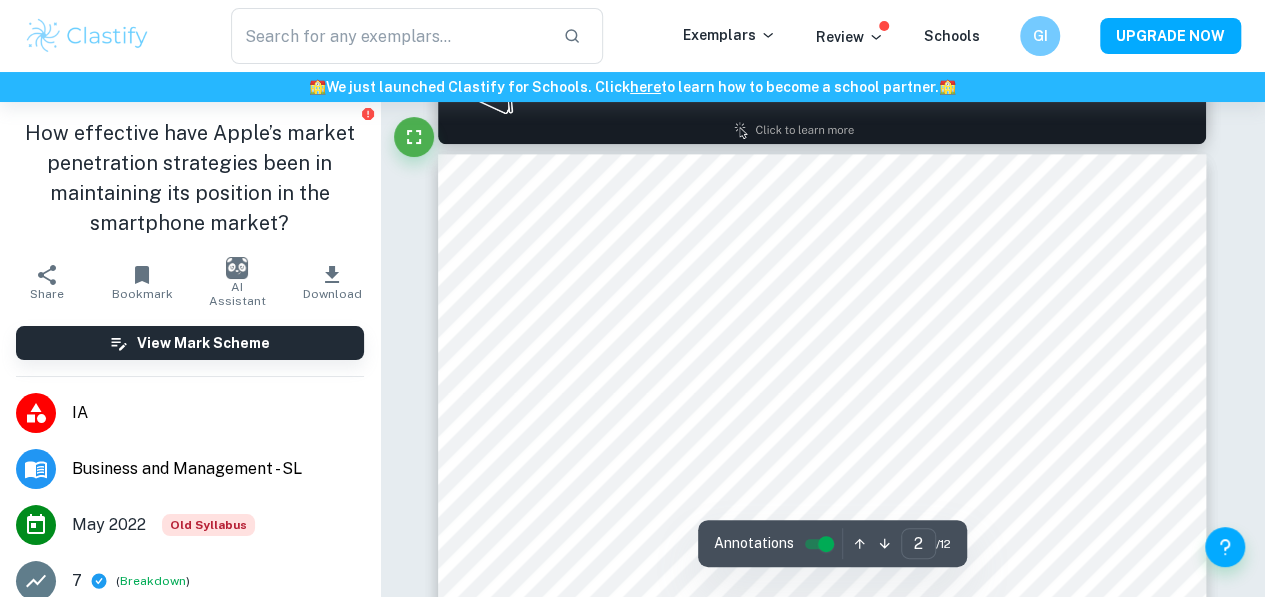 type on "1" 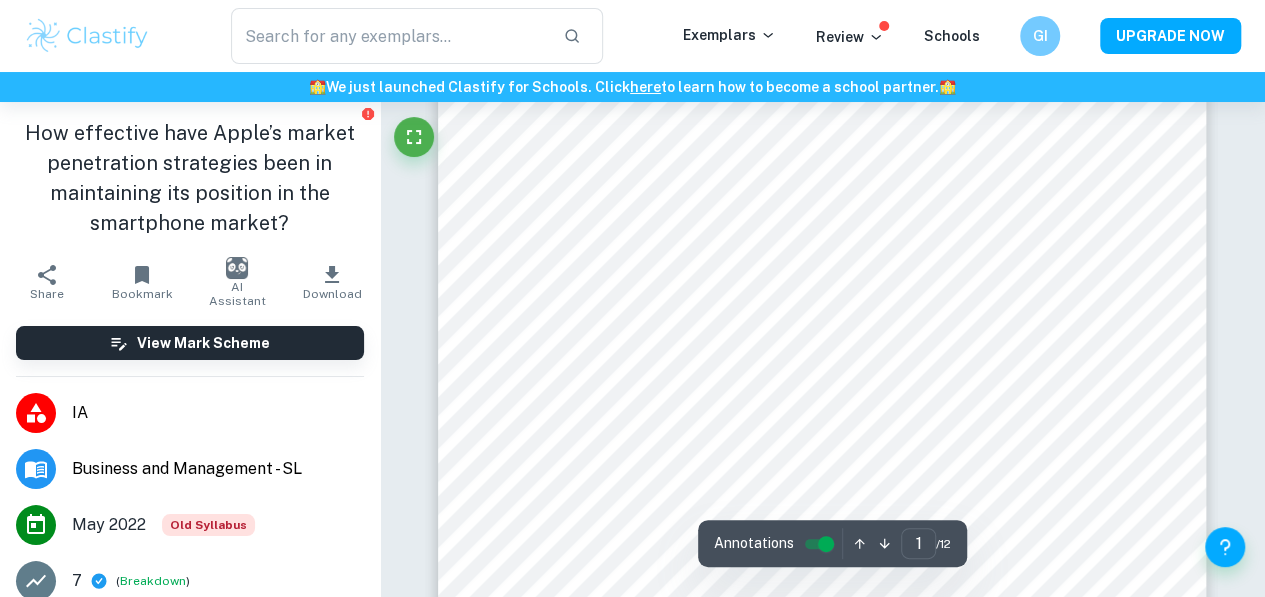 scroll, scrollTop: 0, scrollLeft: 0, axis: both 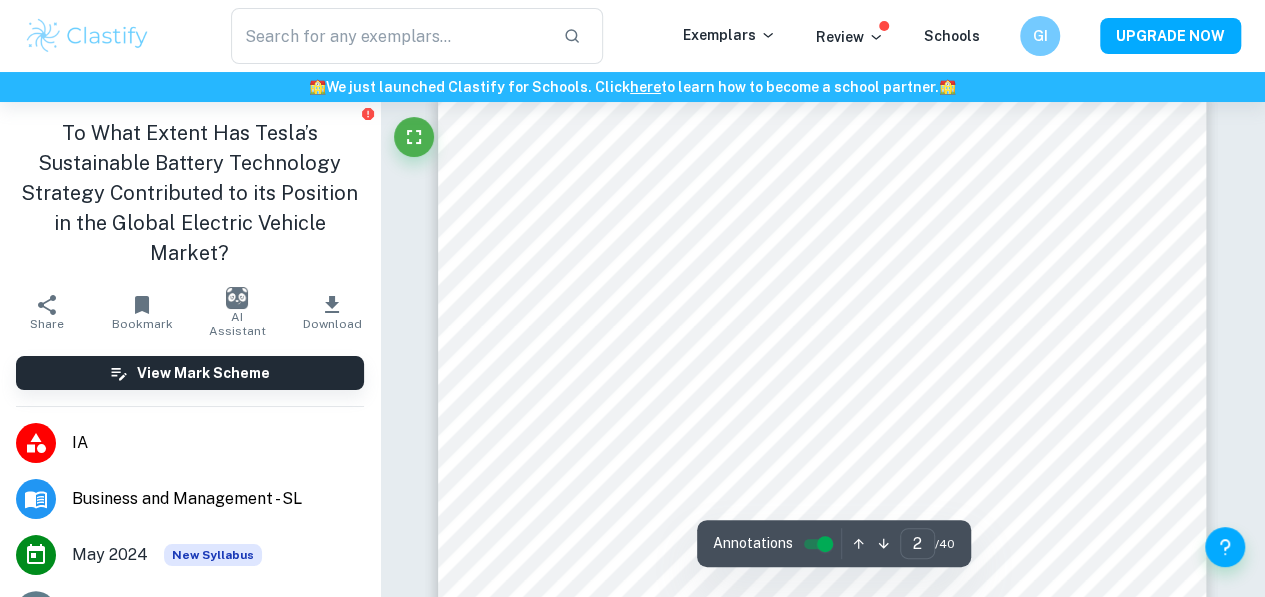 click on "Correct Criterion A The key concept identified is either change, creativity, ethics, or sustainability. If an IA fails to achieve this, a mark of 0 is given Comment The student has identified the concept of sustainability in the work. Written by Natalia Ask Clai Correct Criterion A This key concept employed is clearly indicated on the title page (it can be included in the research question but does not have to, the title page is the prime requirement) Comment The student has identified and placed the concept of sustainability on the title page. Written by Natalia Ask Clai Correct Criterion A This key concept employed is clearly indicated on the title page (it can be included in the research question but does not have to, the title page is the prime requirement) Comment The student has identified and placed the concept of sustainability on the title page. Written by Natalia Ask Clai Correct Criterion A Comment The student has identified the concept of sustainability in the work. Written by Natalia Ask Clai" at bounding box center (823, 20805) 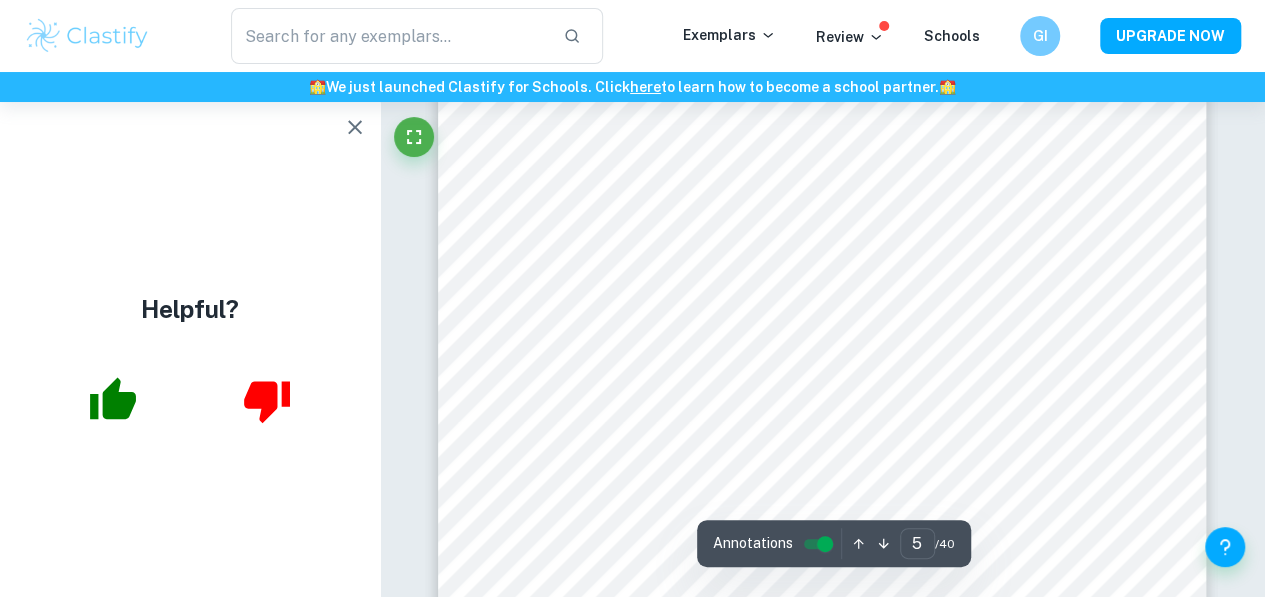 scroll, scrollTop: 4828, scrollLeft: 0, axis: vertical 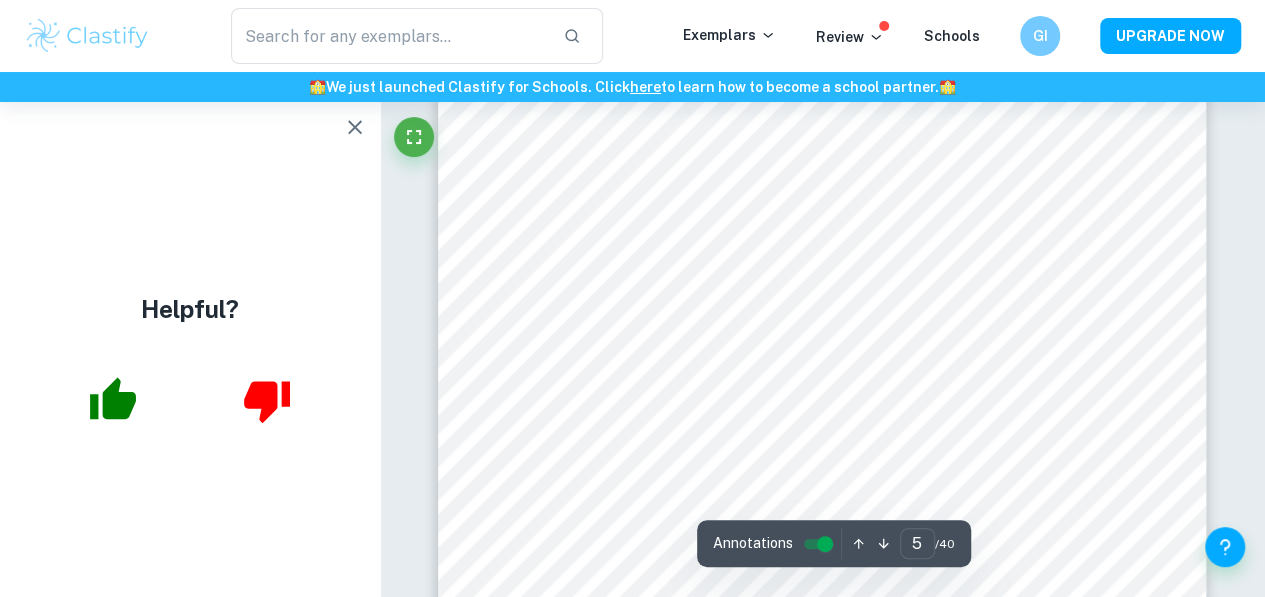 click on "Correct Criterion A The key concept identified is either change, creativity, ethics, or sustainability. If an IA fails to achieve this, a mark of 0 is given Comment The student has identified the concept of sustainability in the work. Written by Natalia Ask Clai Correct Criterion A This key concept employed is clearly indicated on the title page (it can be included in the research question but does not have to, the title page is the prime requirement) Comment The student has identified and placed the concept of sustainability on the title page. Written by Natalia Ask Clai Correct Criterion A This key concept employed is clearly indicated on the title page (it can be included in the research question but does not have to, the title page is the prime requirement) Comment The student has identified and placed the concept of sustainability on the title page. Written by Natalia Ask Clai Correct Criterion A Comment The student has identified the concept of sustainability in the work. Written by Natalia Ask Clai" at bounding box center [823, 17294] 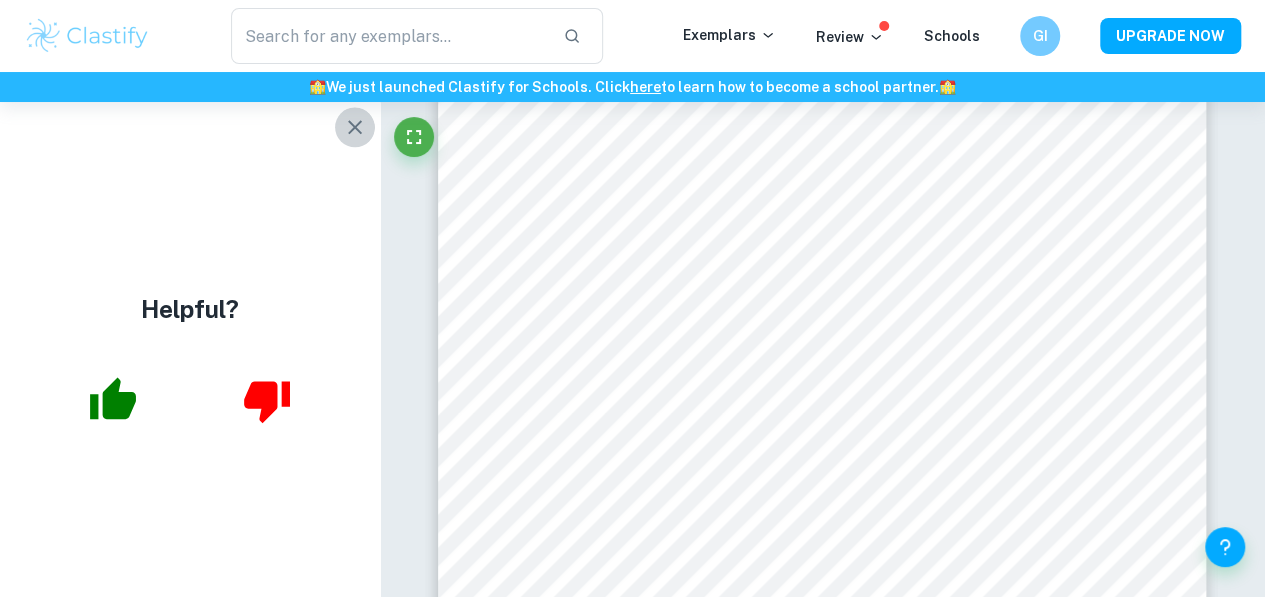 click 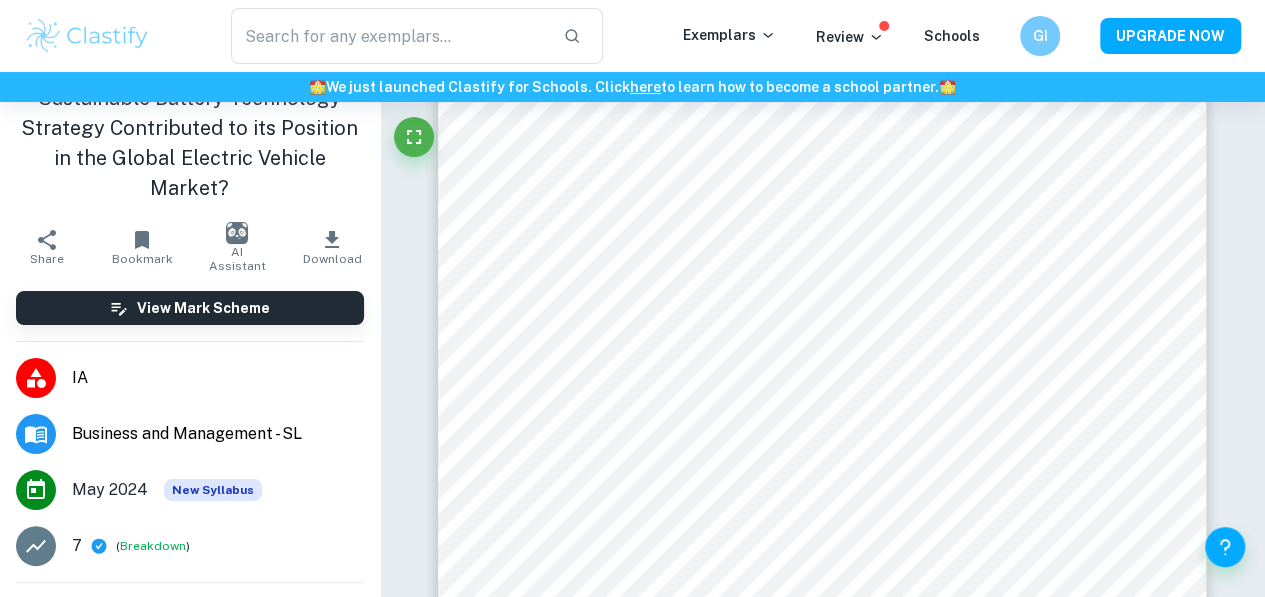 scroll, scrollTop: 0, scrollLeft: 0, axis: both 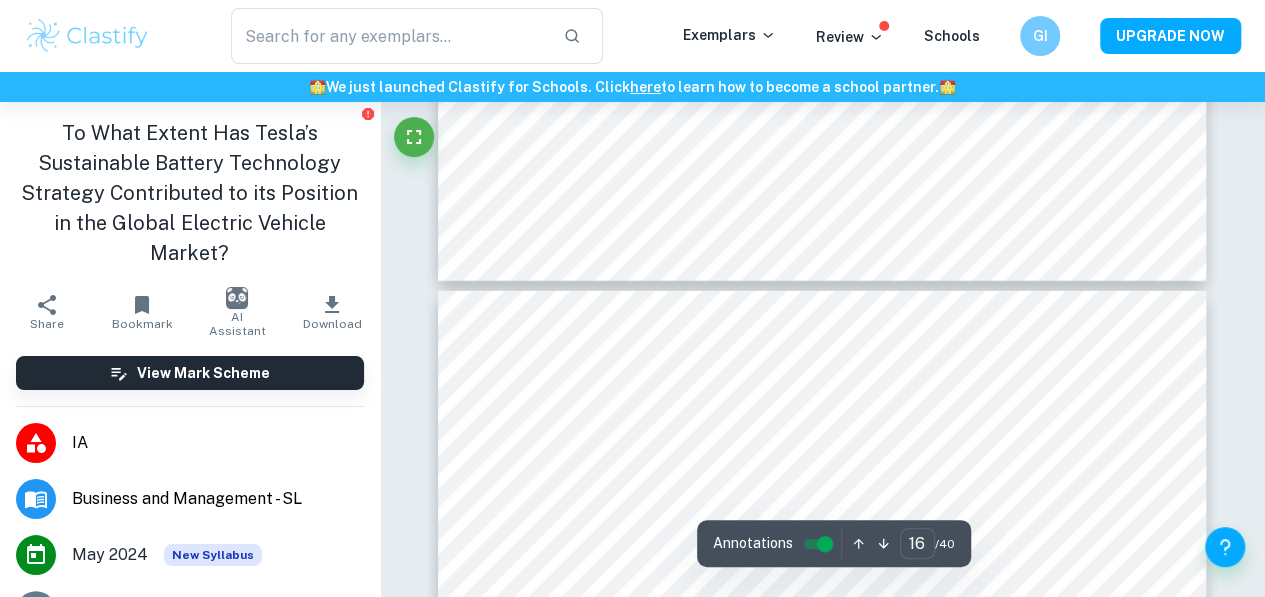 type on "17" 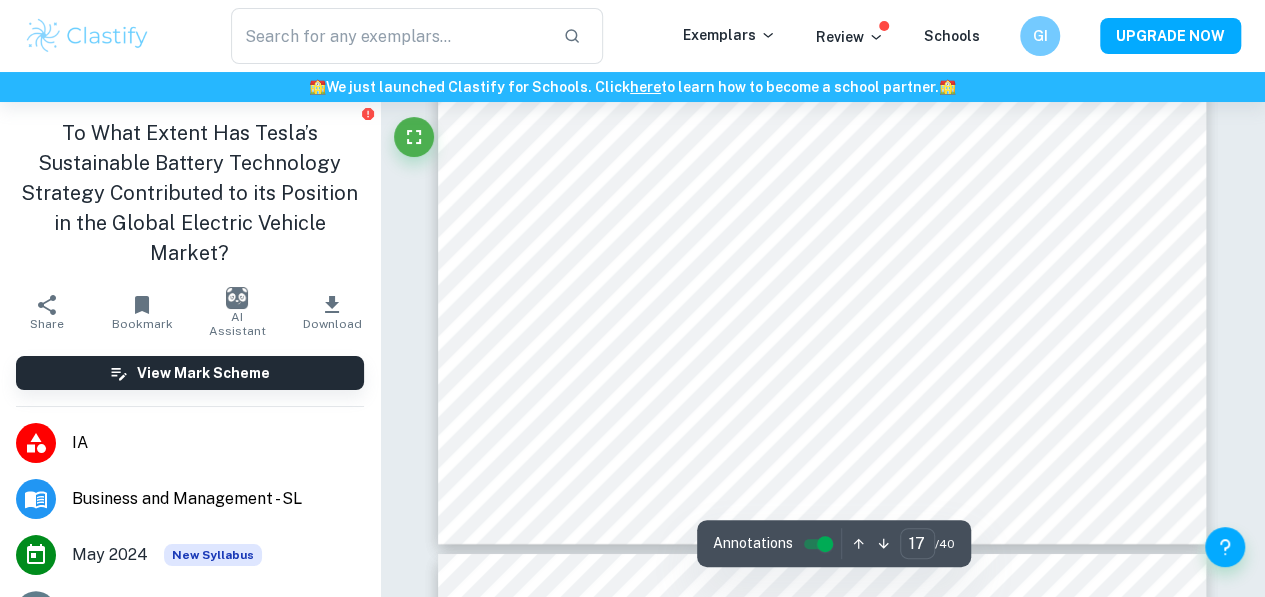 scroll, scrollTop: 18695, scrollLeft: 0, axis: vertical 